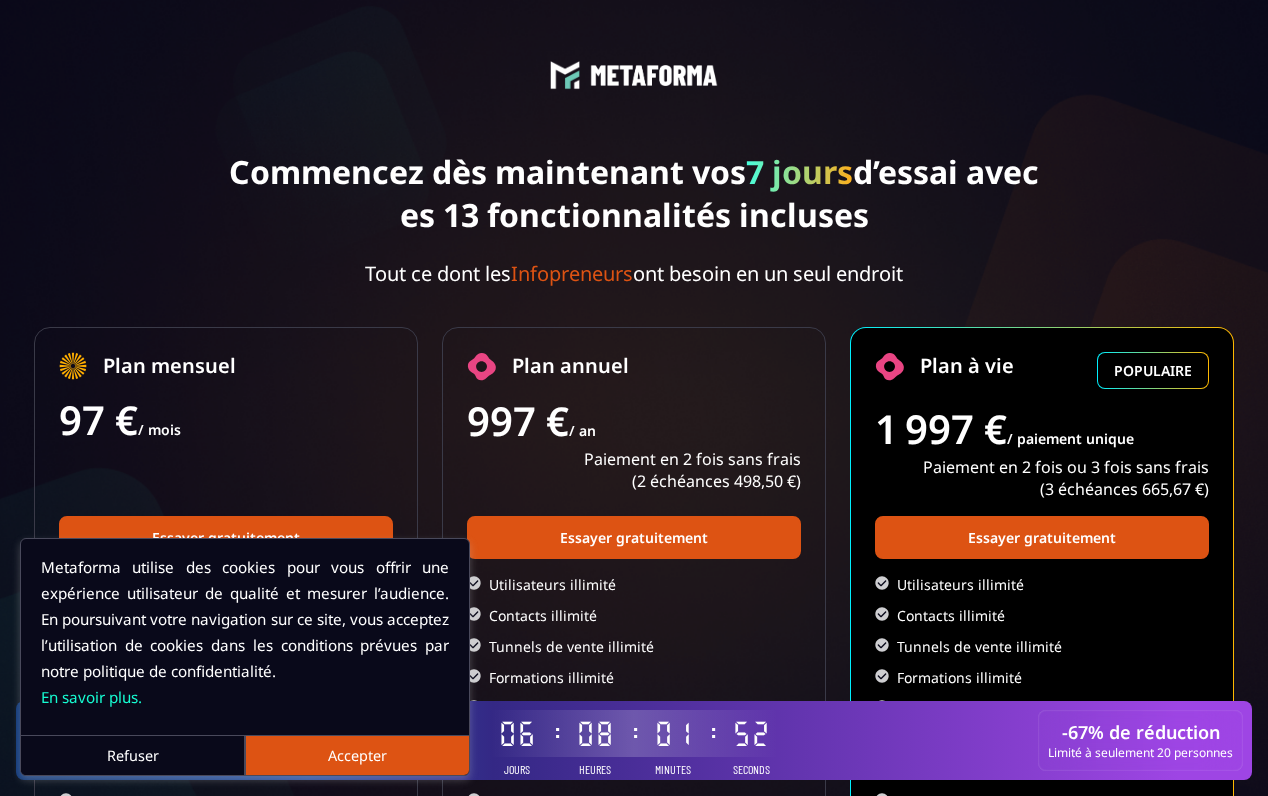 scroll, scrollTop: 0, scrollLeft: 0, axis: both 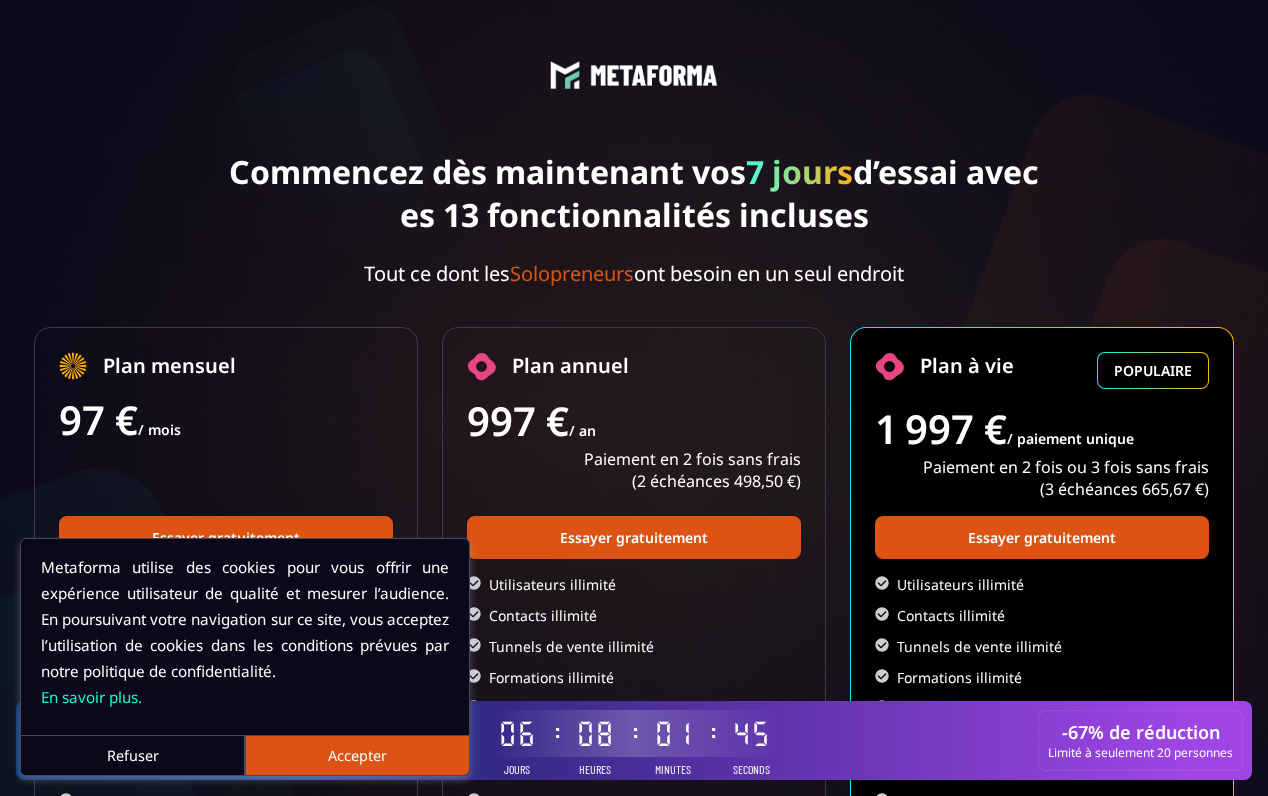 click on "Accepter" at bounding box center [357, 755] 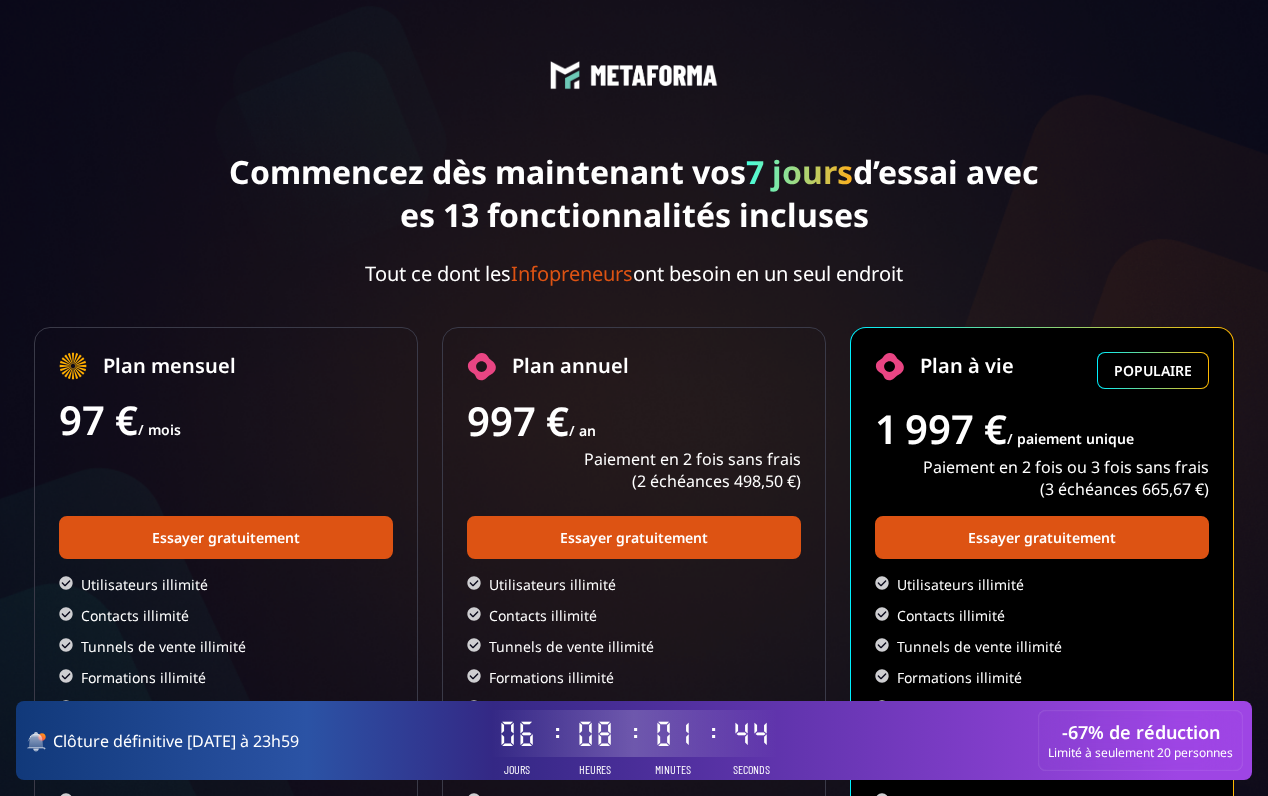 scroll, scrollTop: 0, scrollLeft: 0, axis: both 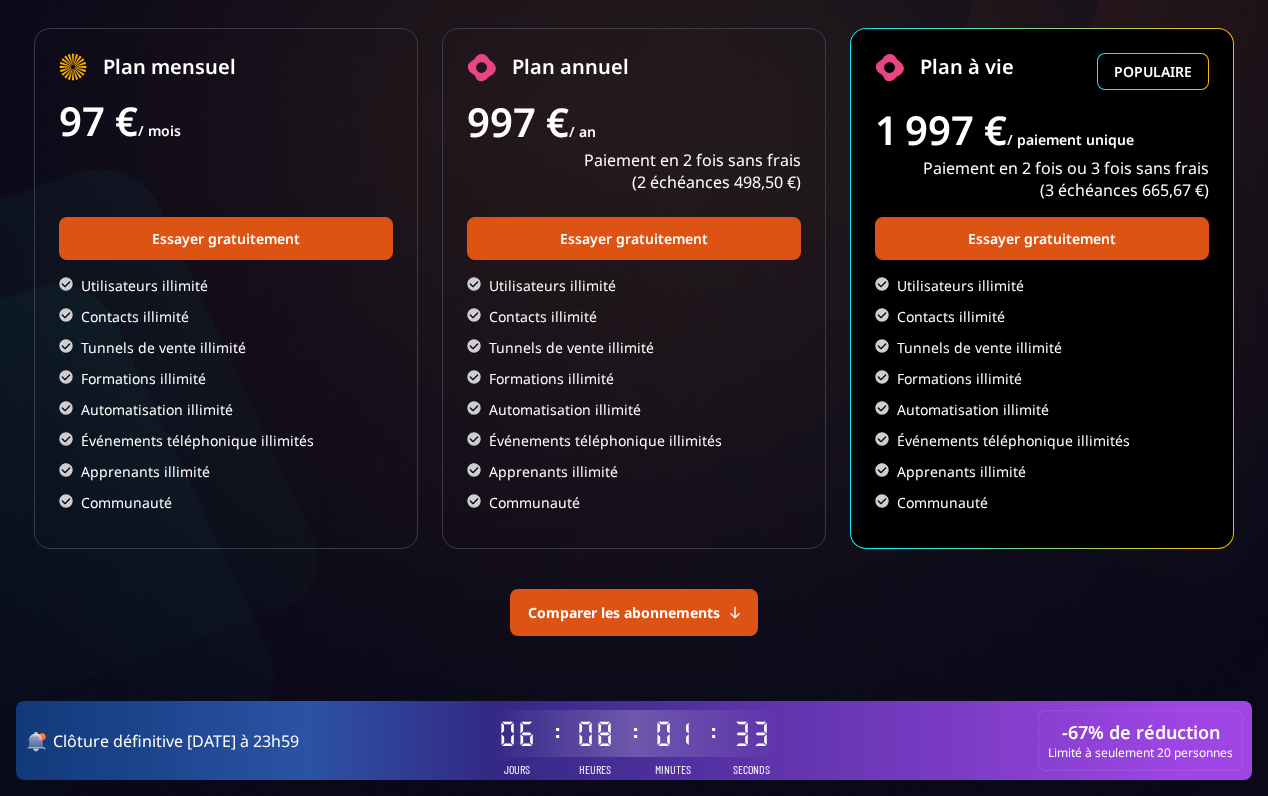 click on "Comparer les abonnements" at bounding box center [624, 612] 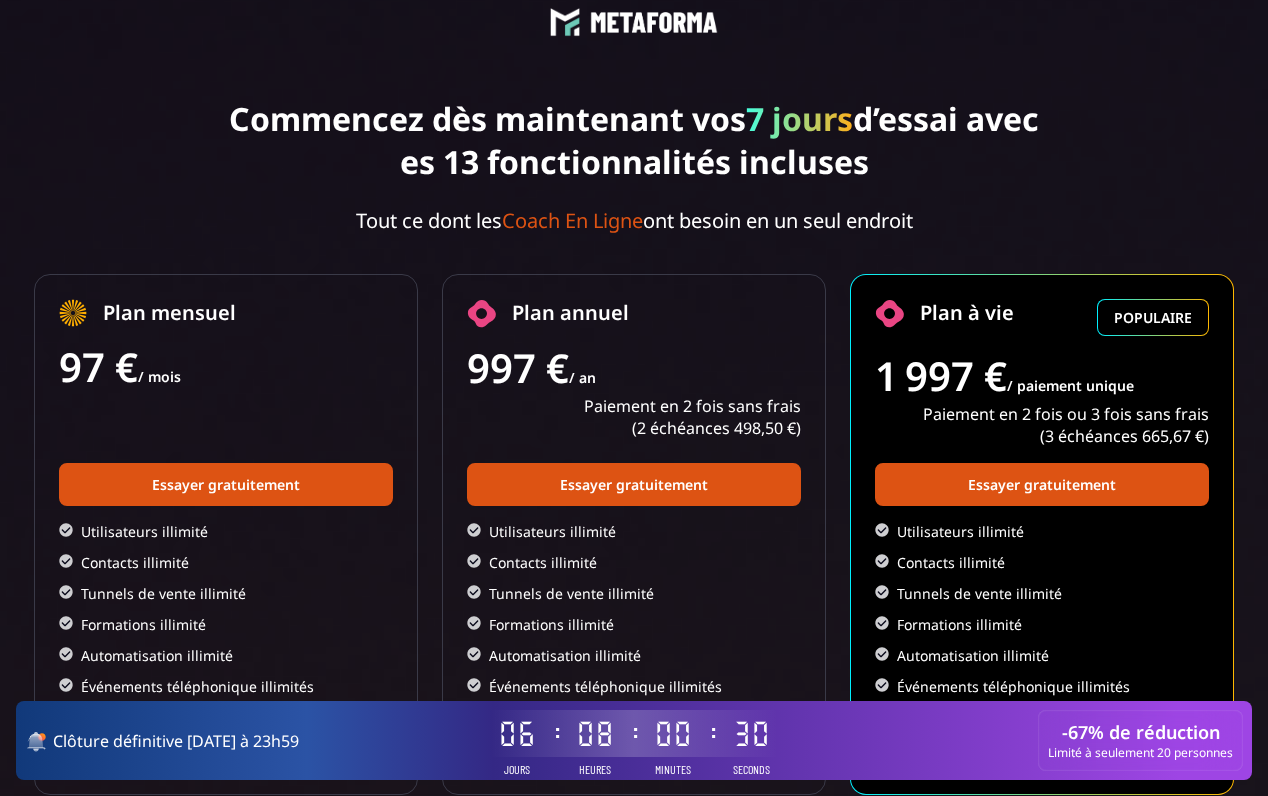 scroll, scrollTop: 223, scrollLeft: 0, axis: vertical 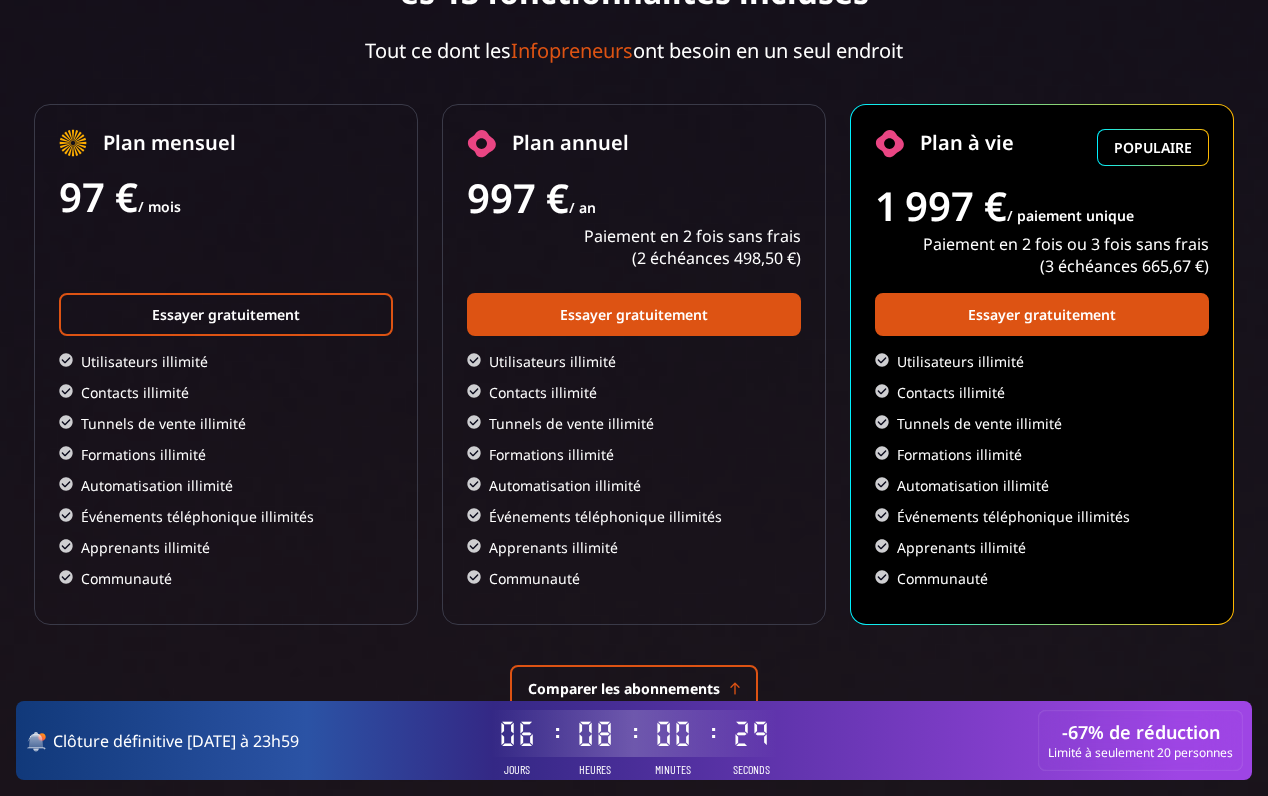 click on "Essayer gratuitement" at bounding box center [226, 314] 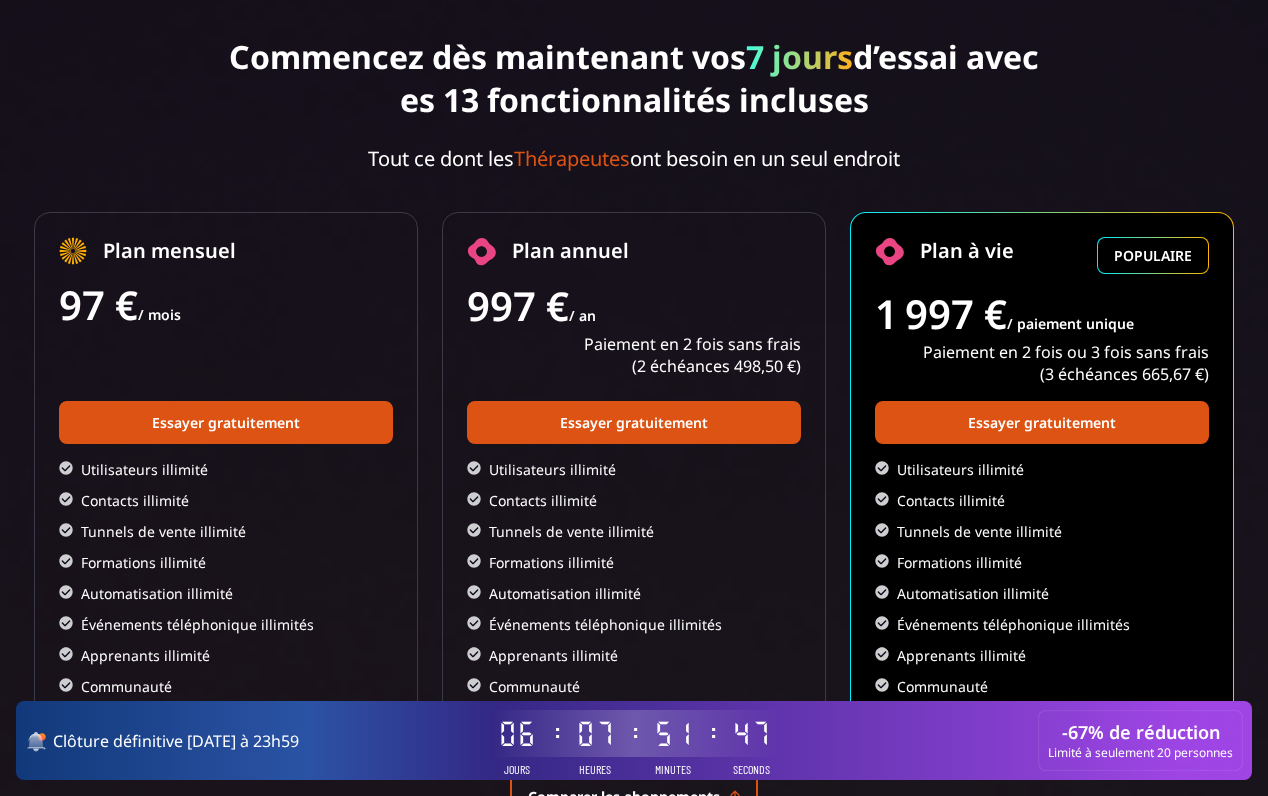 scroll, scrollTop: 0, scrollLeft: 0, axis: both 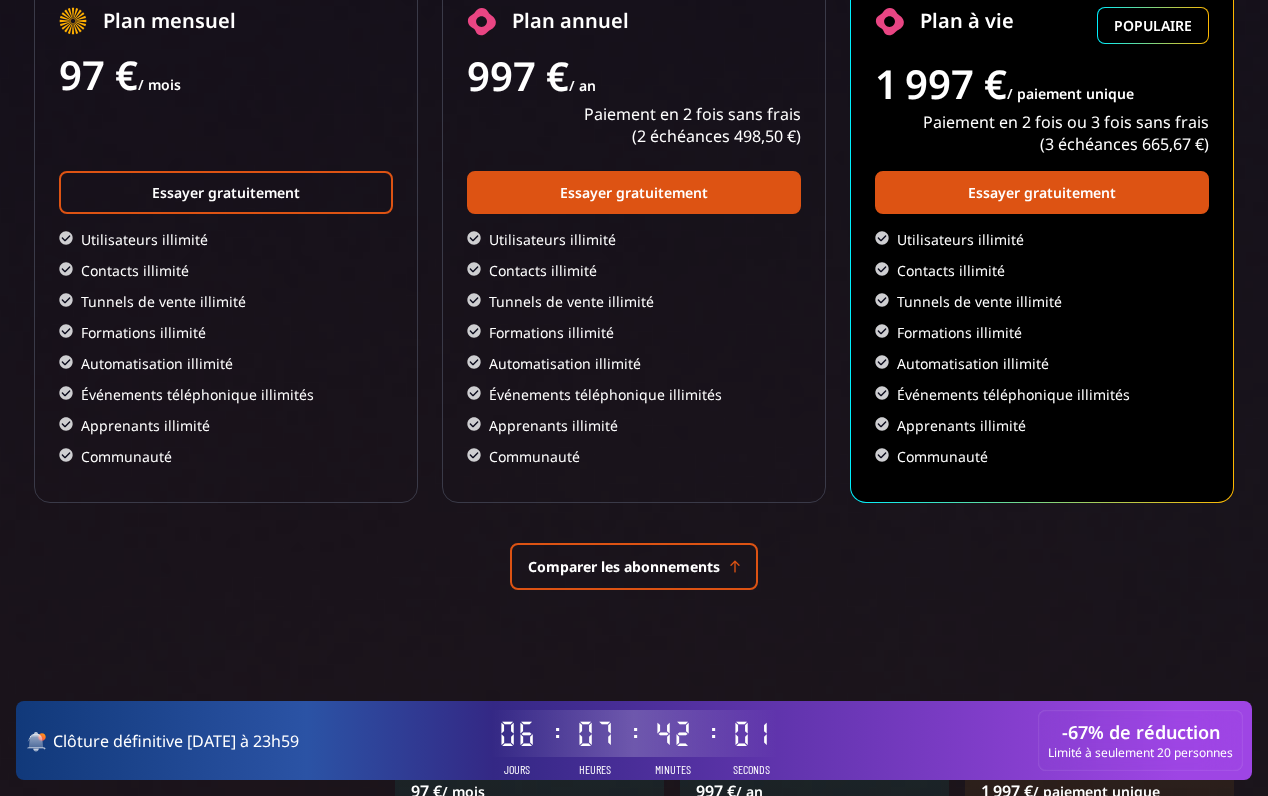 click on "Essayer gratuitement" at bounding box center (226, 192) 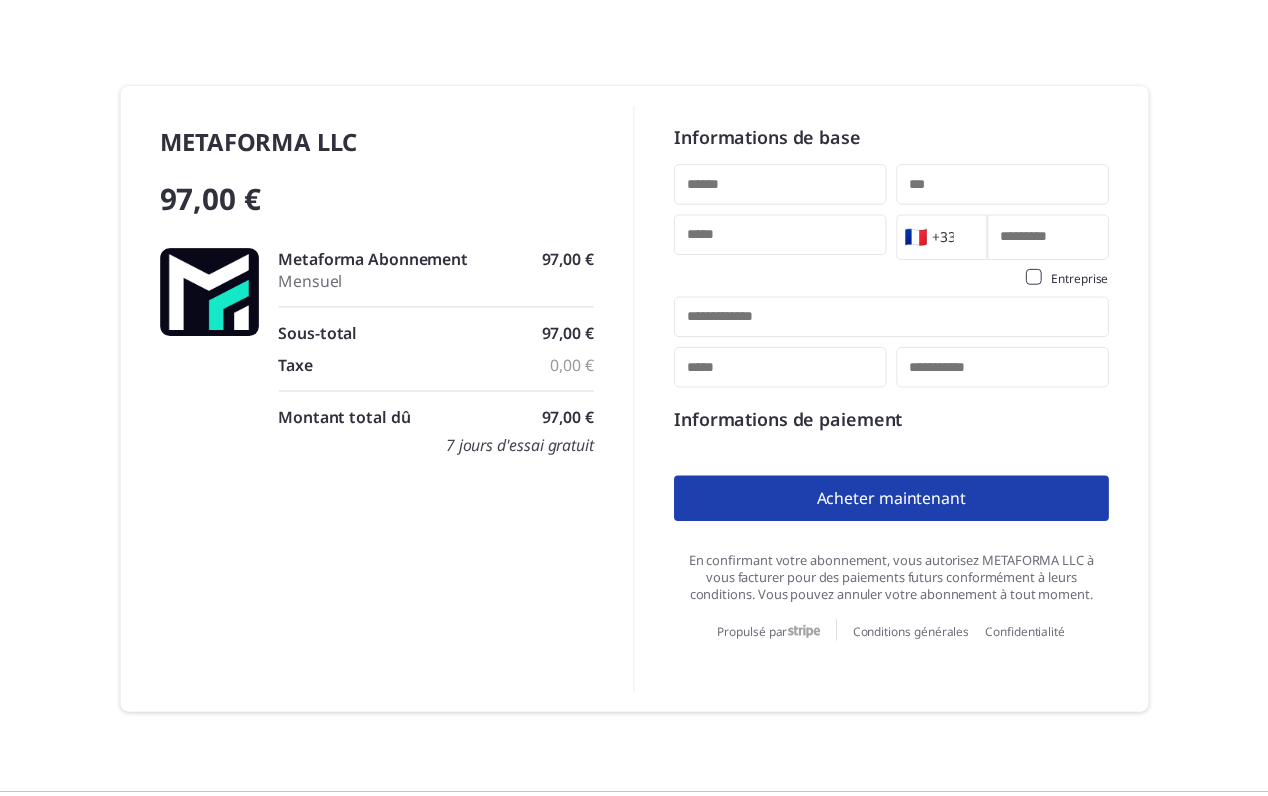 scroll, scrollTop: 0, scrollLeft: 0, axis: both 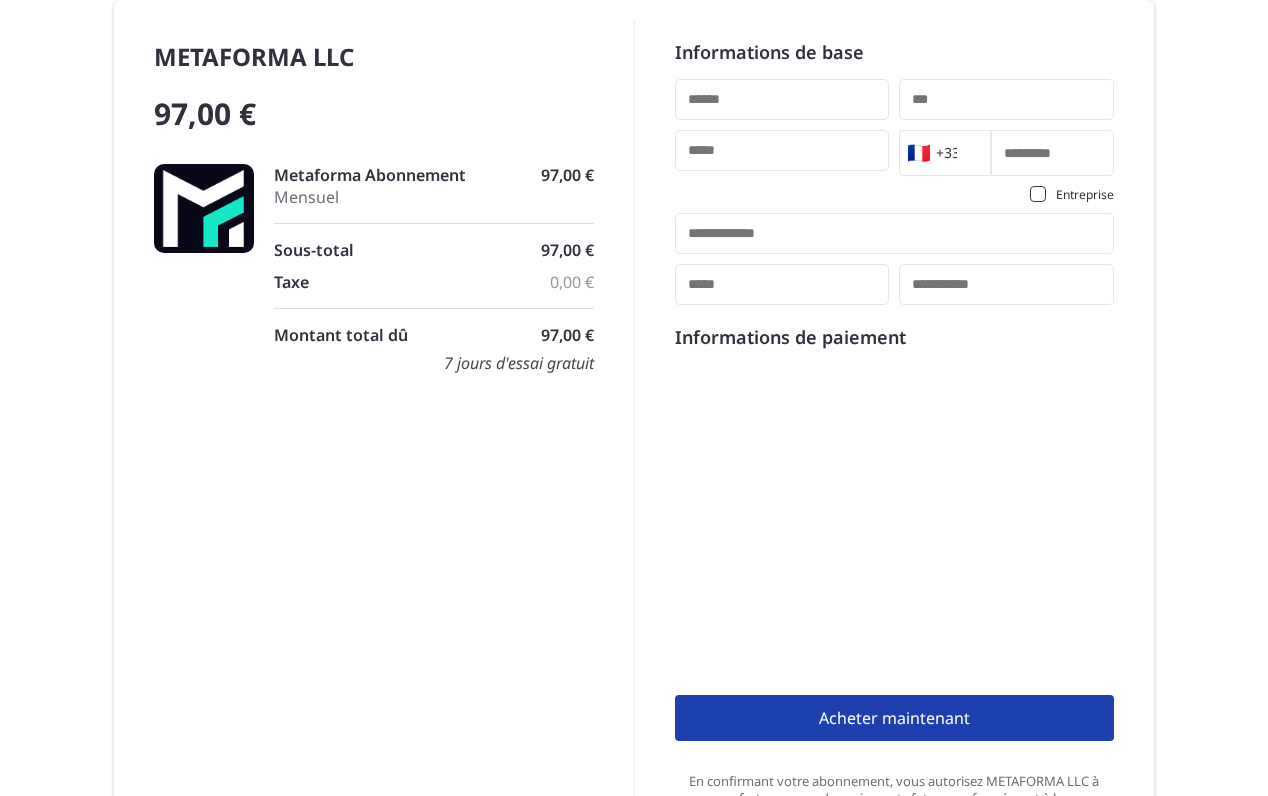 click at bounding box center (782, 99) 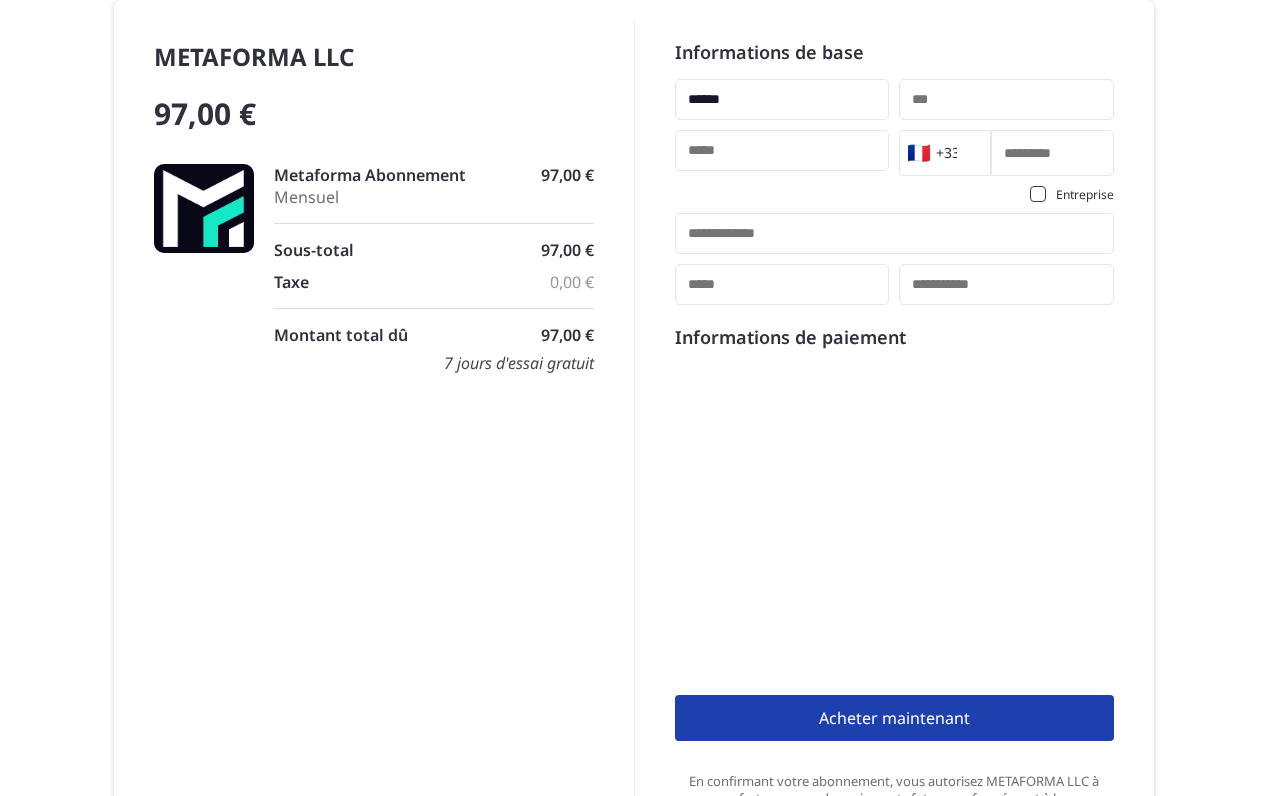 type on "*****" 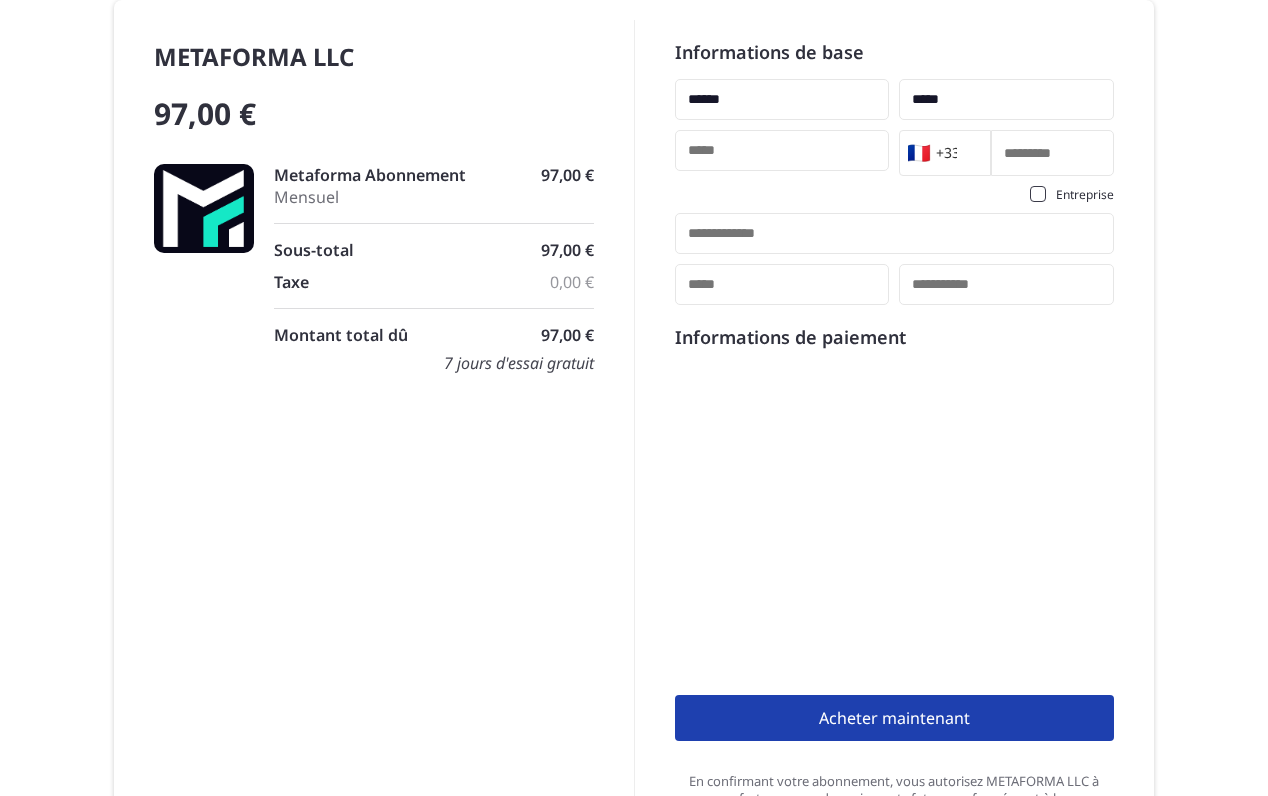 type on "**********" 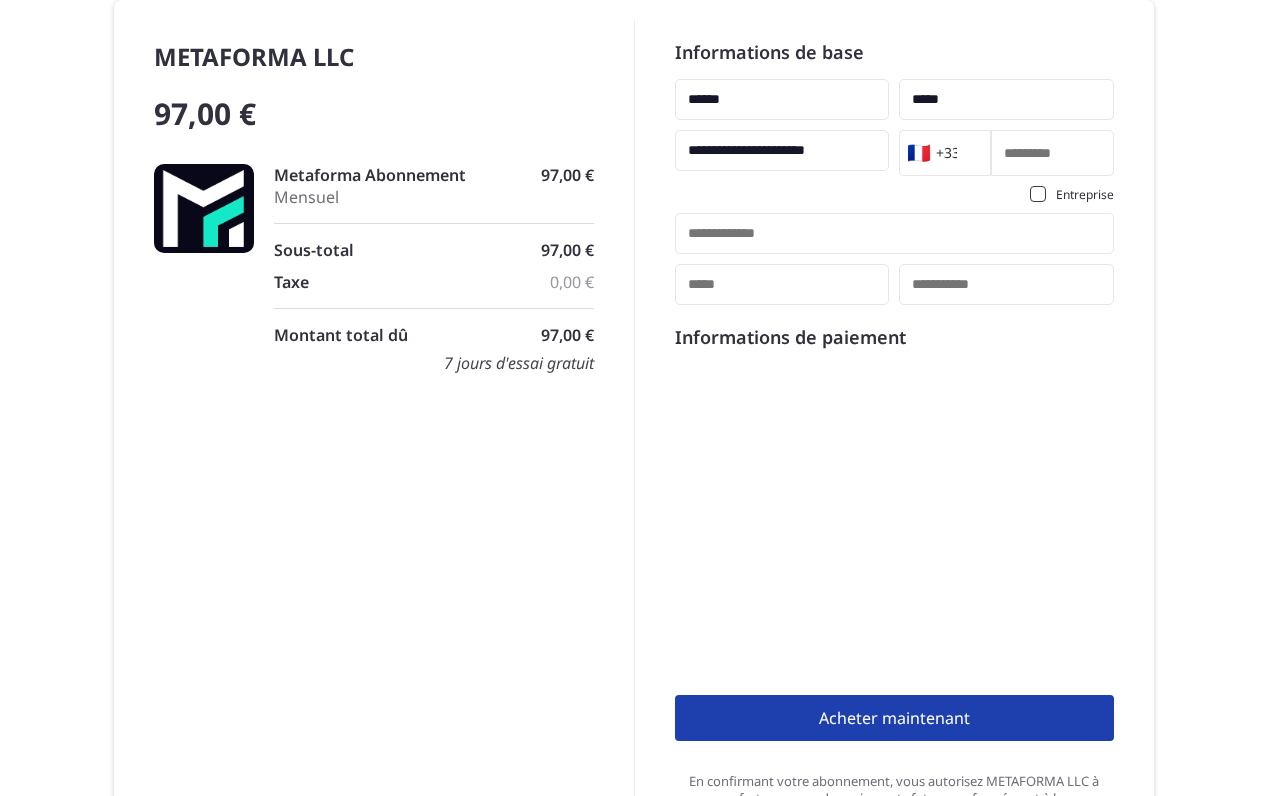 type on "*********" 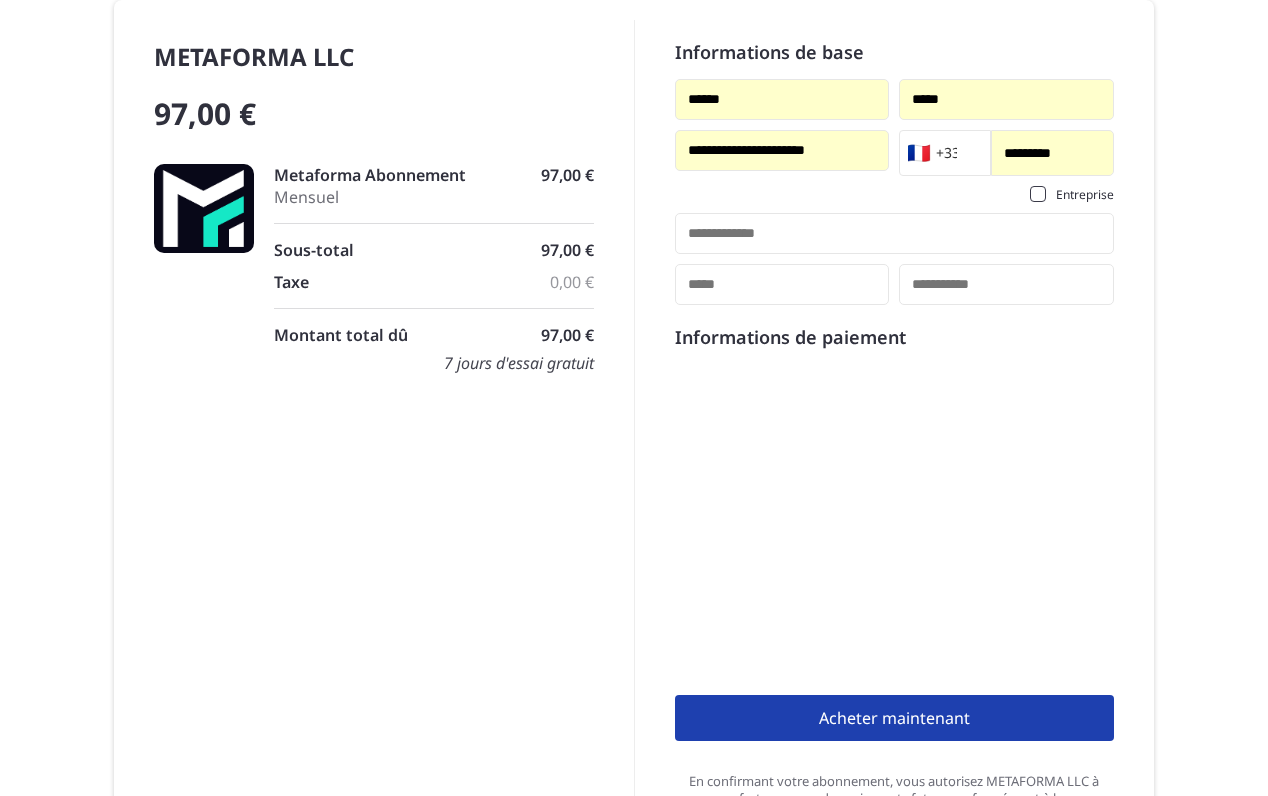 click at bounding box center (895, 233) 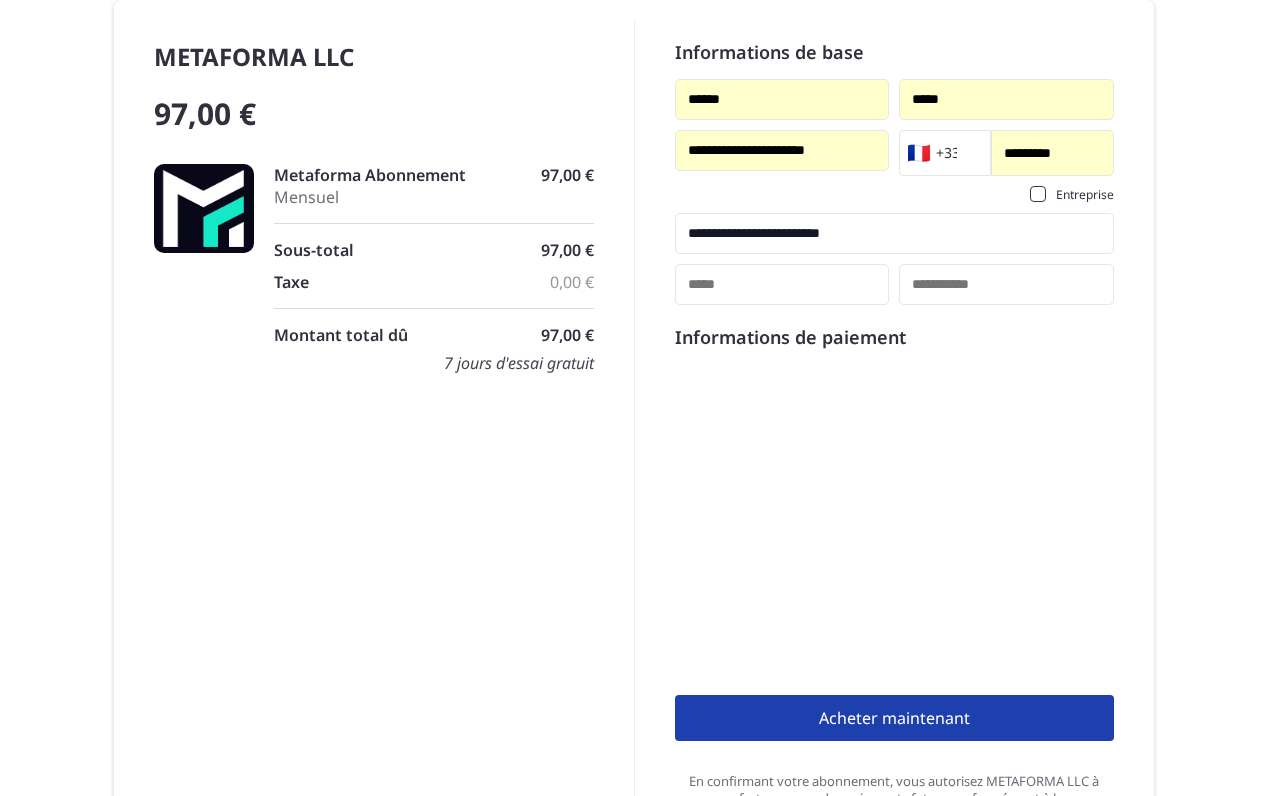 type on "**********" 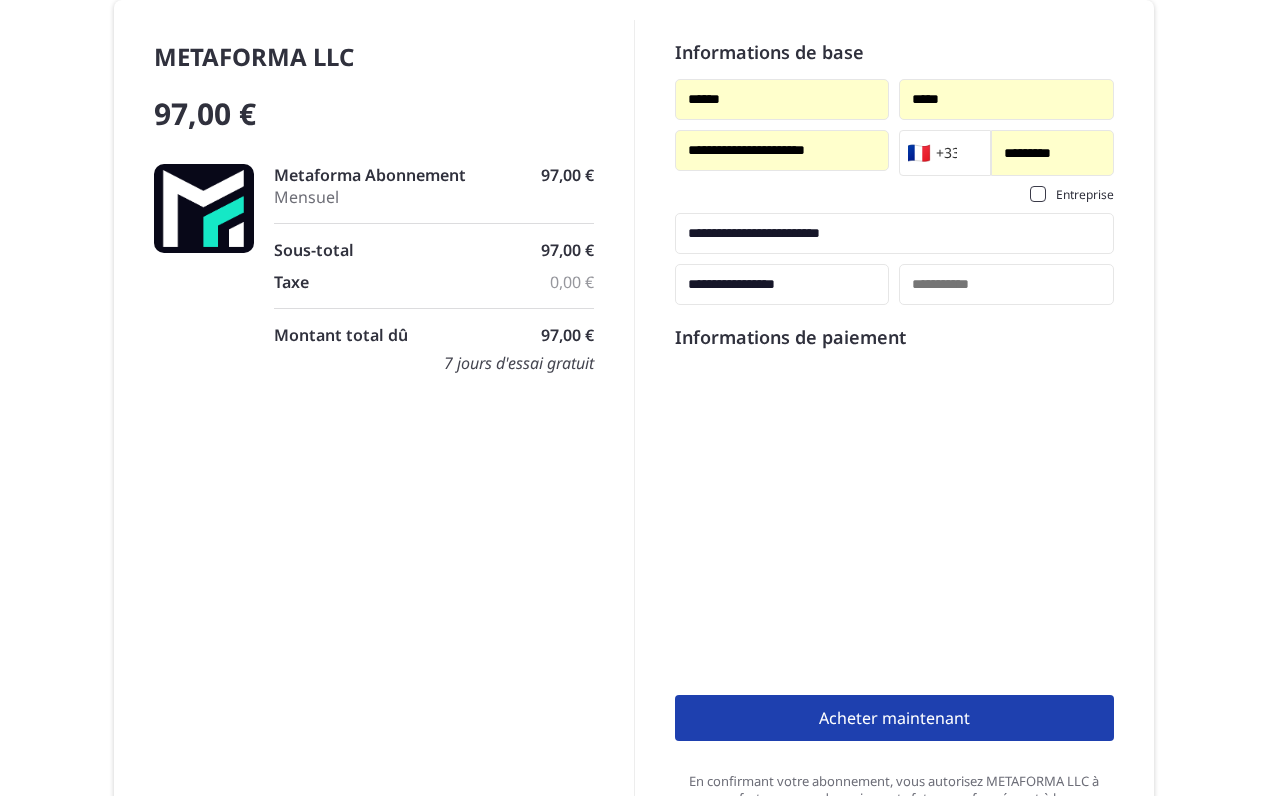 type on "**********" 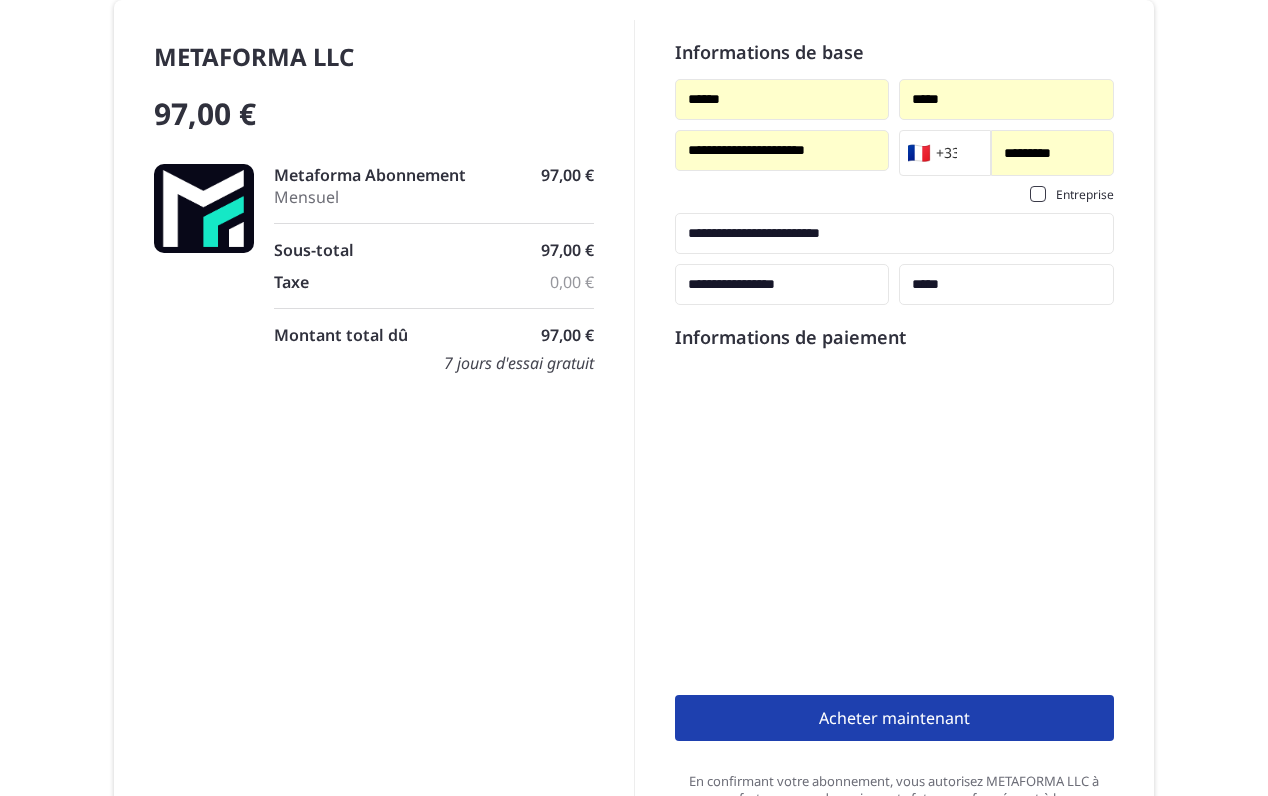 type on "*****" 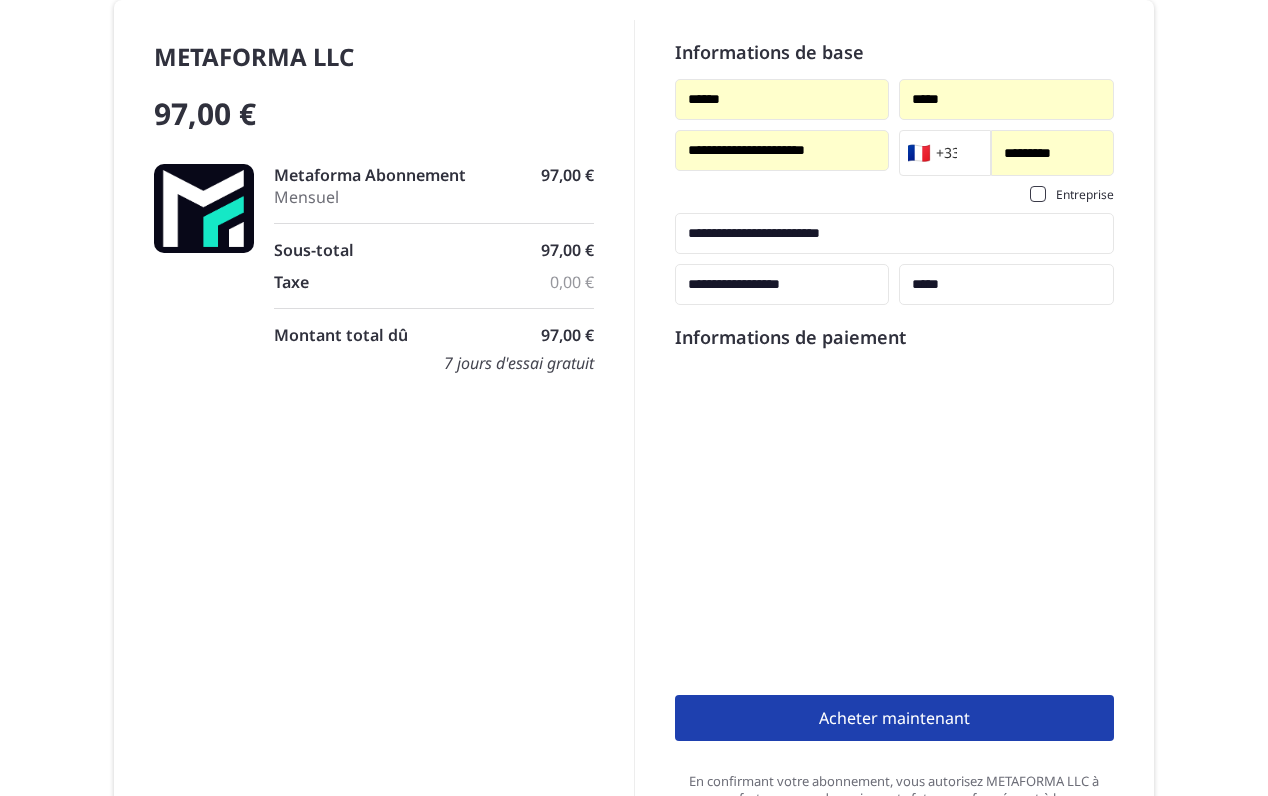 type on "**********" 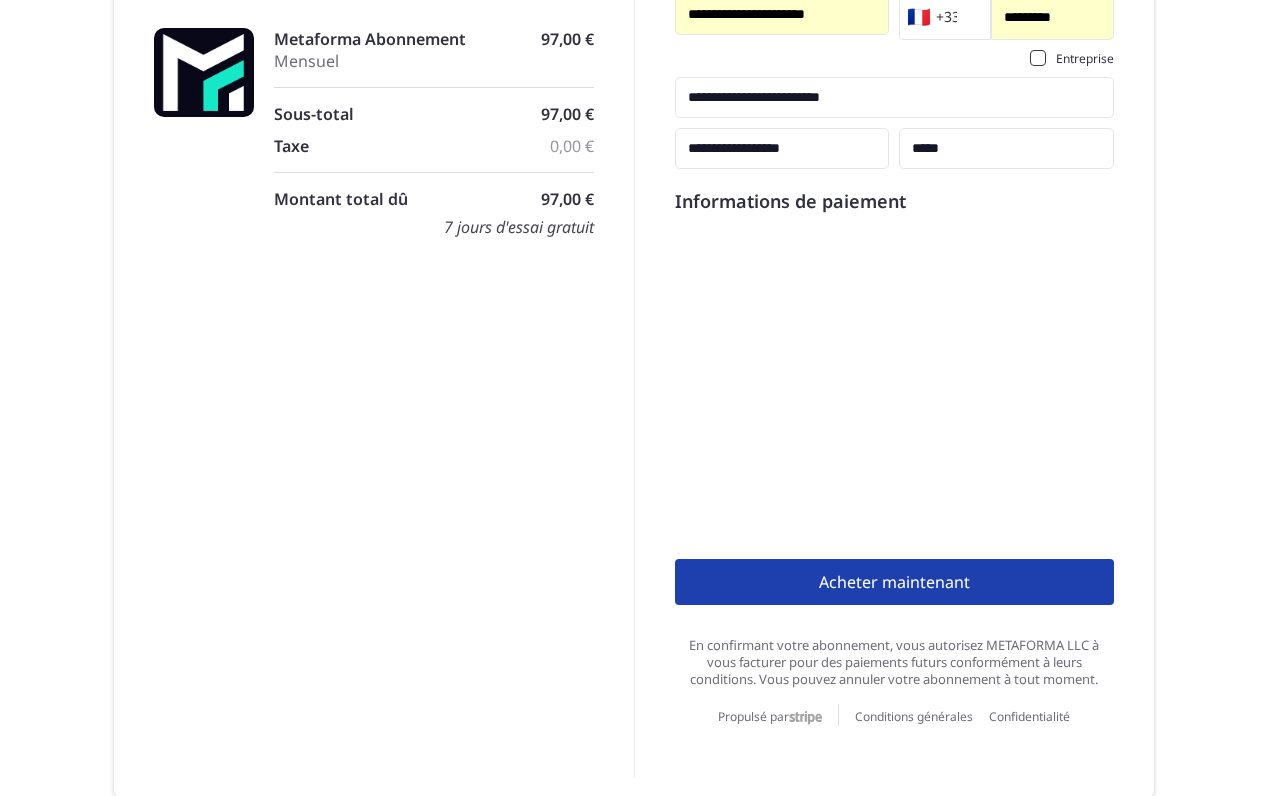 scroll, scrollTop: 150, scrollLeft: 0, axis: vertical 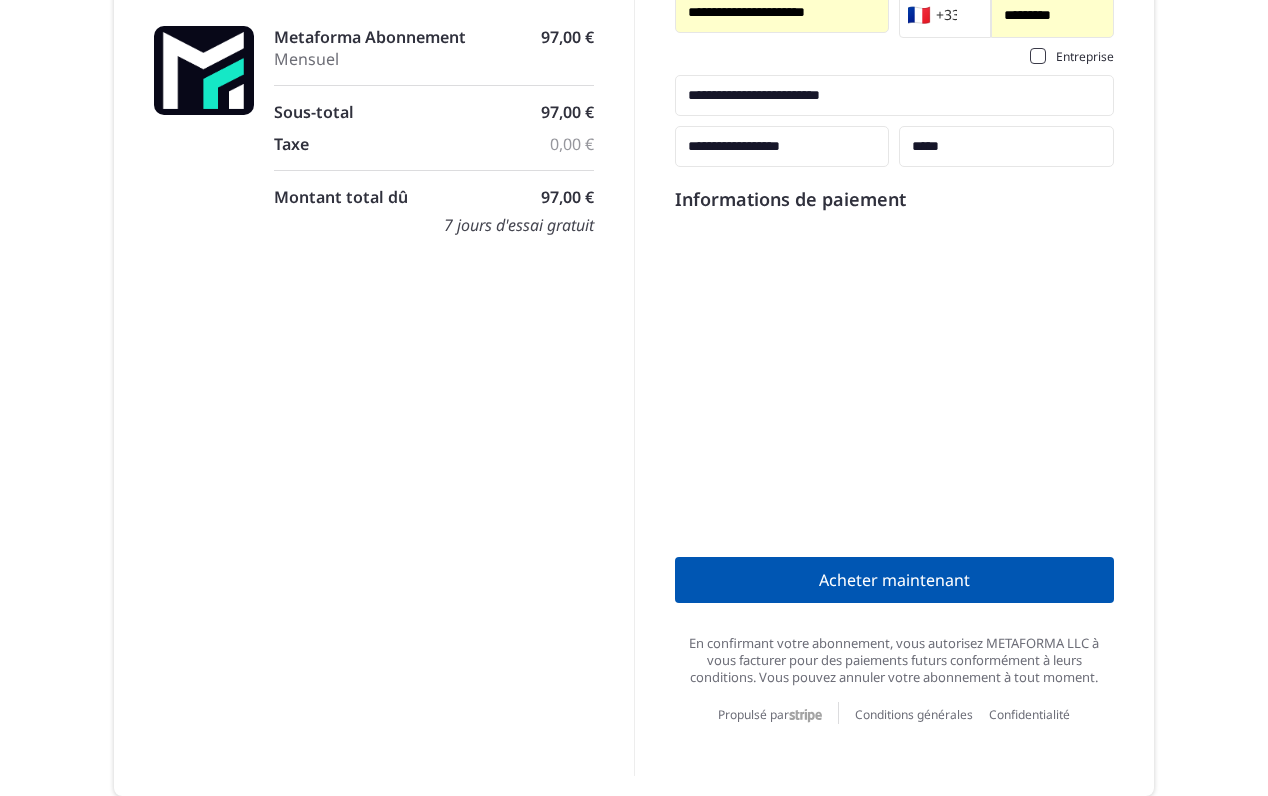 click on "Acheter maintenant" at bounding box center [895, 580] 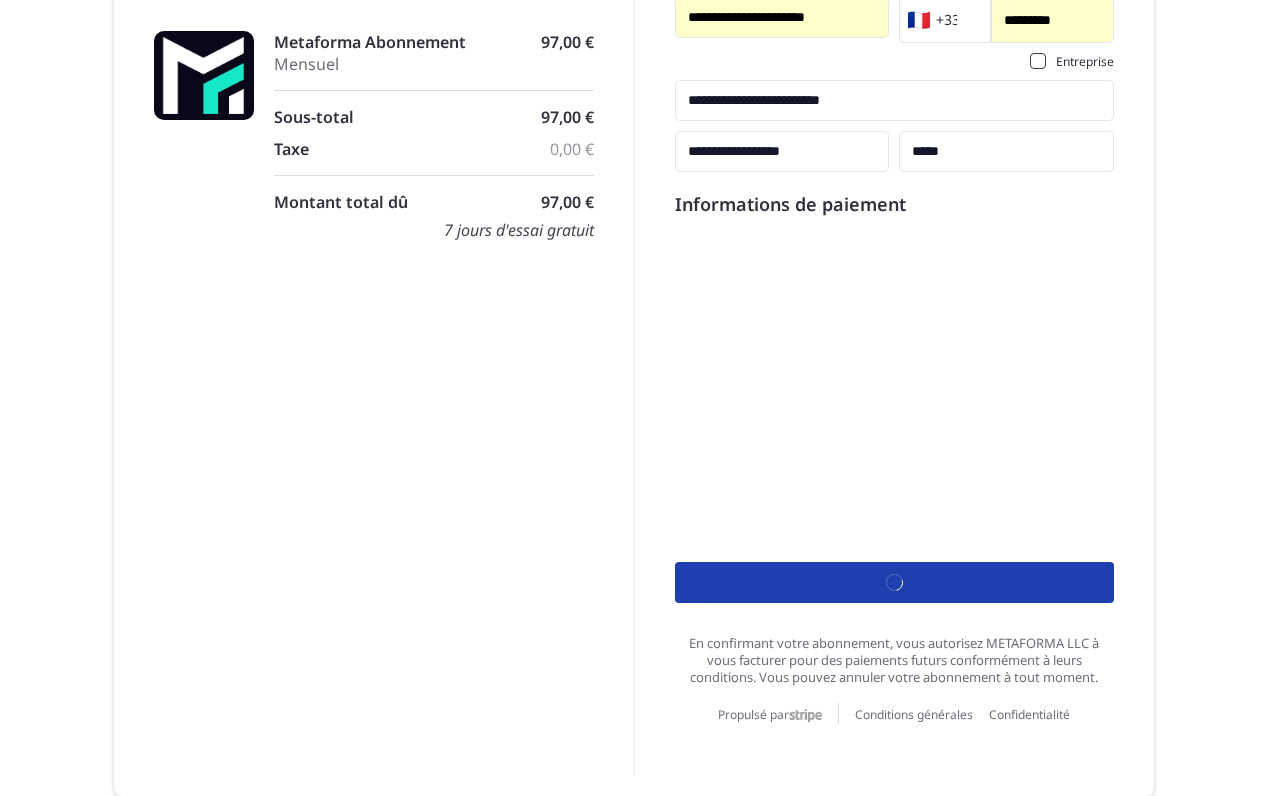 scroll, scrollTop: 150, scrollLeft: 0, axis: vertical 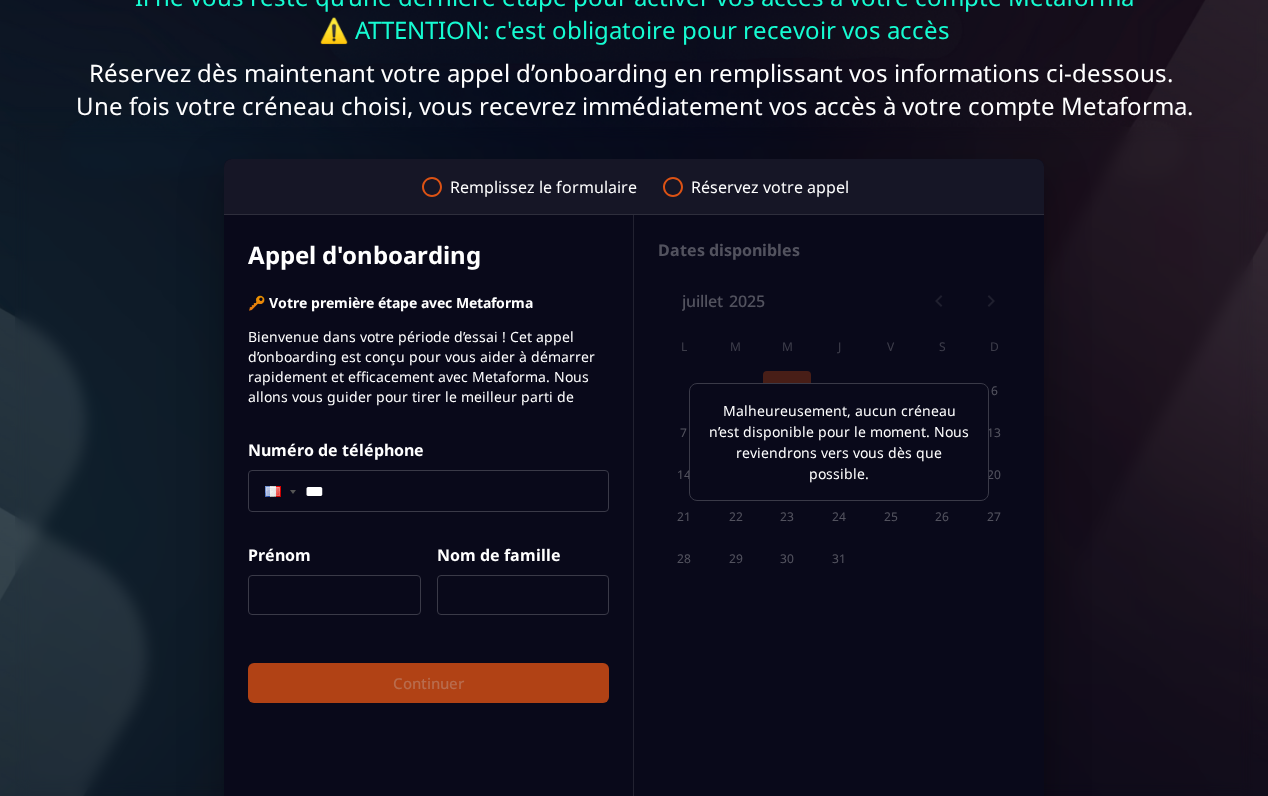 click 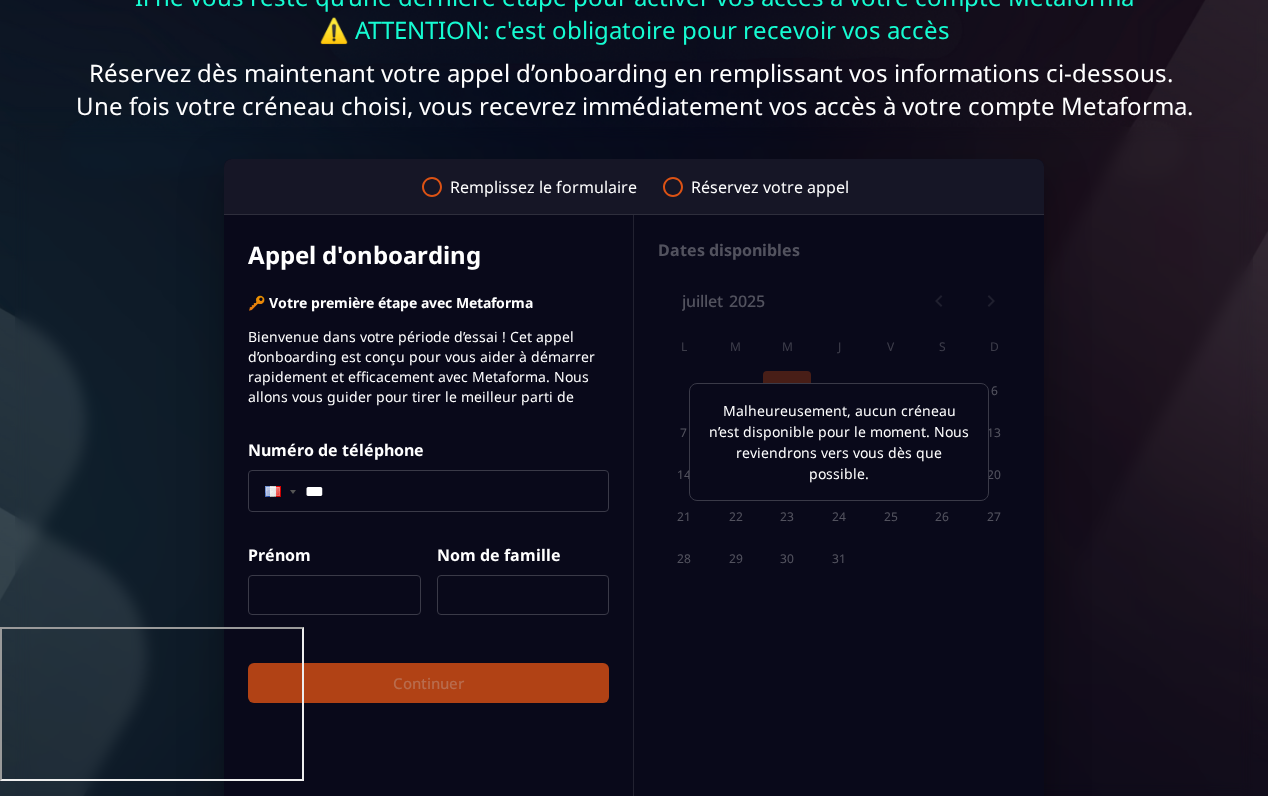 click on "***" 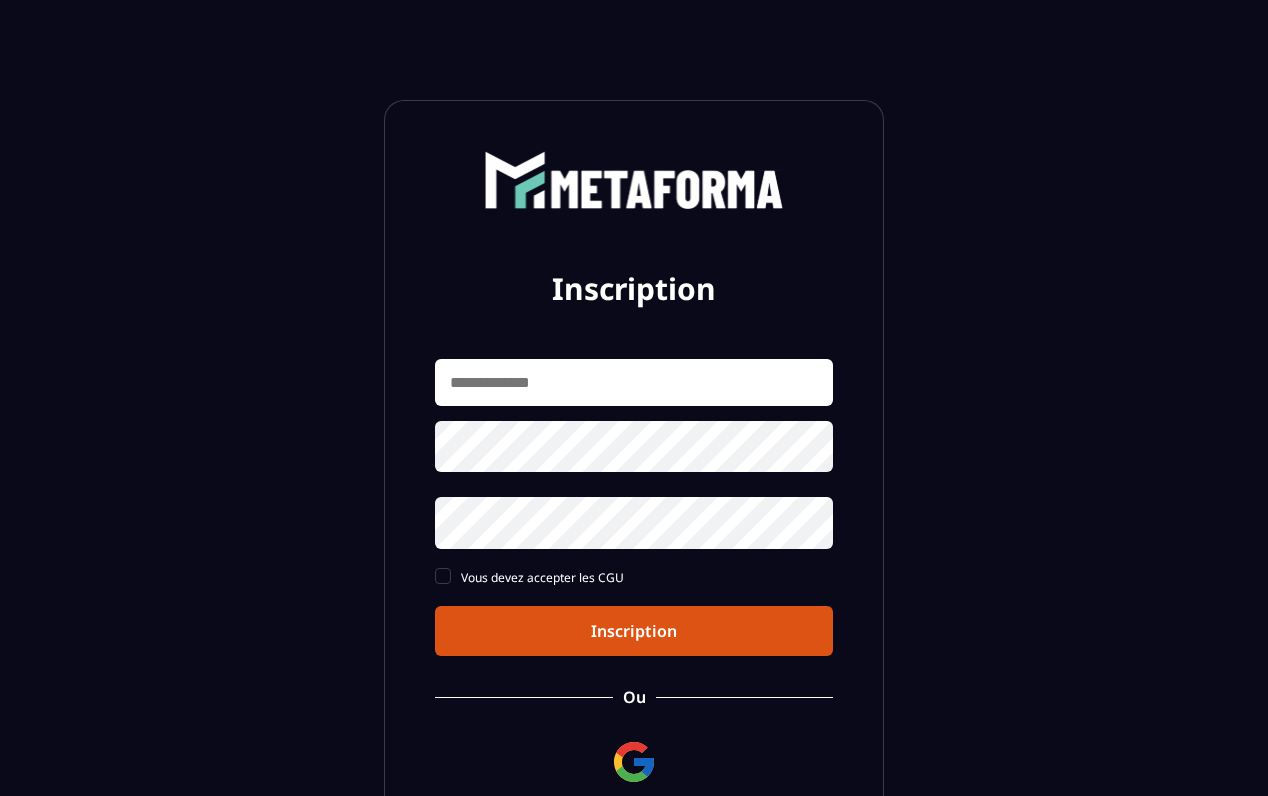 scroll, scrollTop: 0, scrollLeft: 0, axis: both 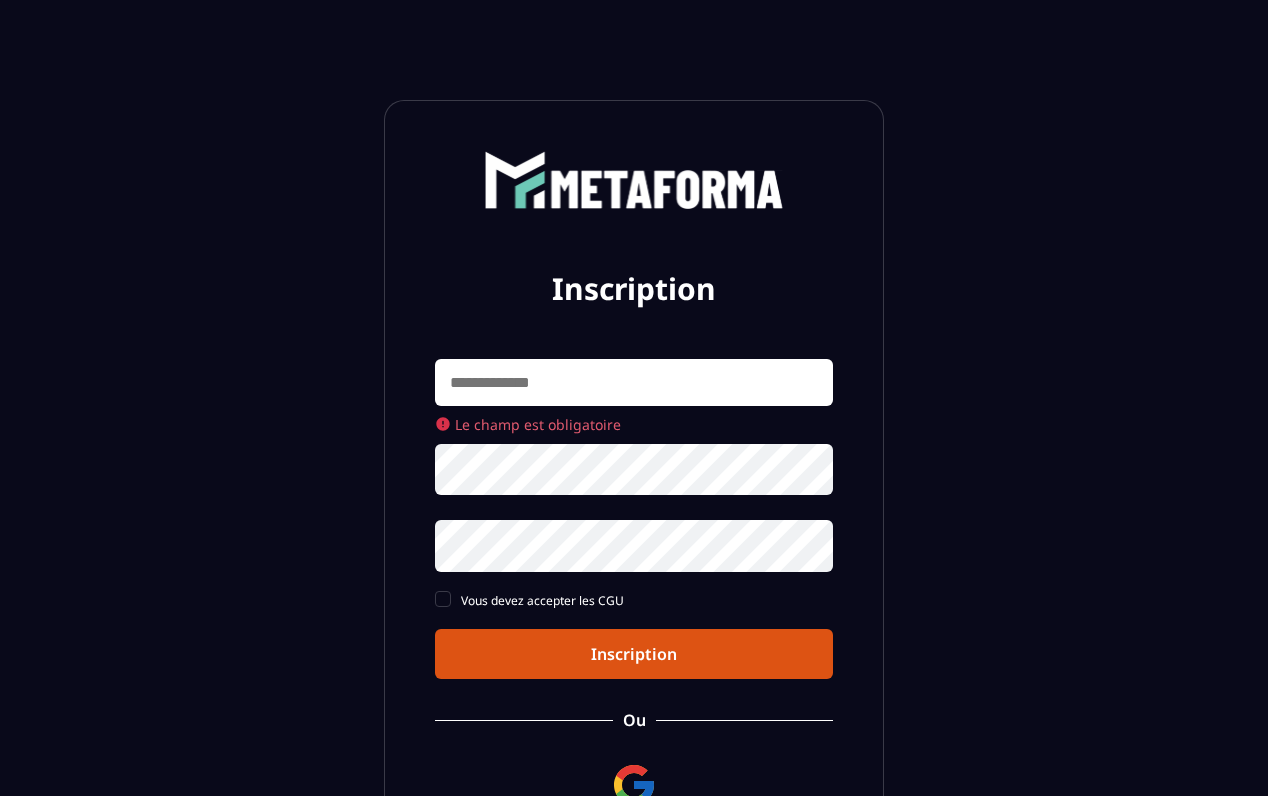 type on "**********" 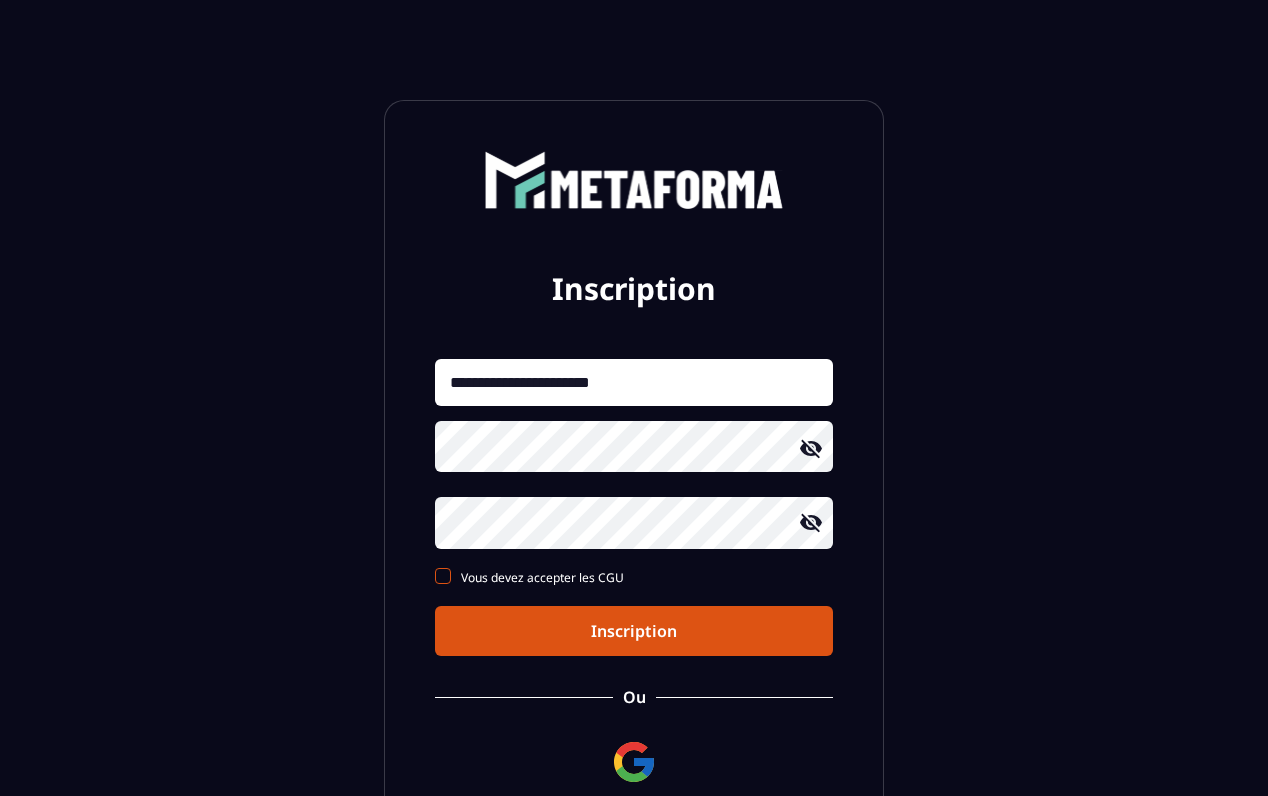click at bounding box center [443, 576] 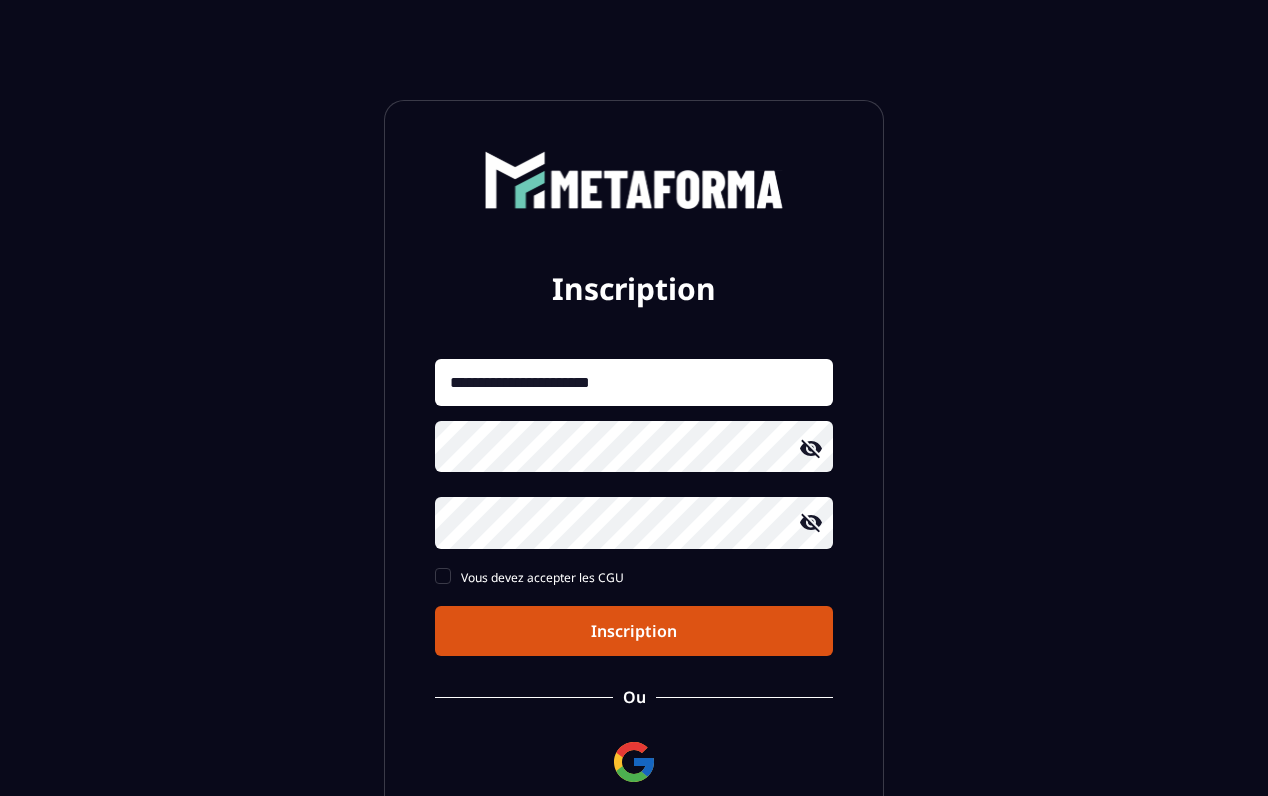click on "Inscription" at bounding box center (634, 631) 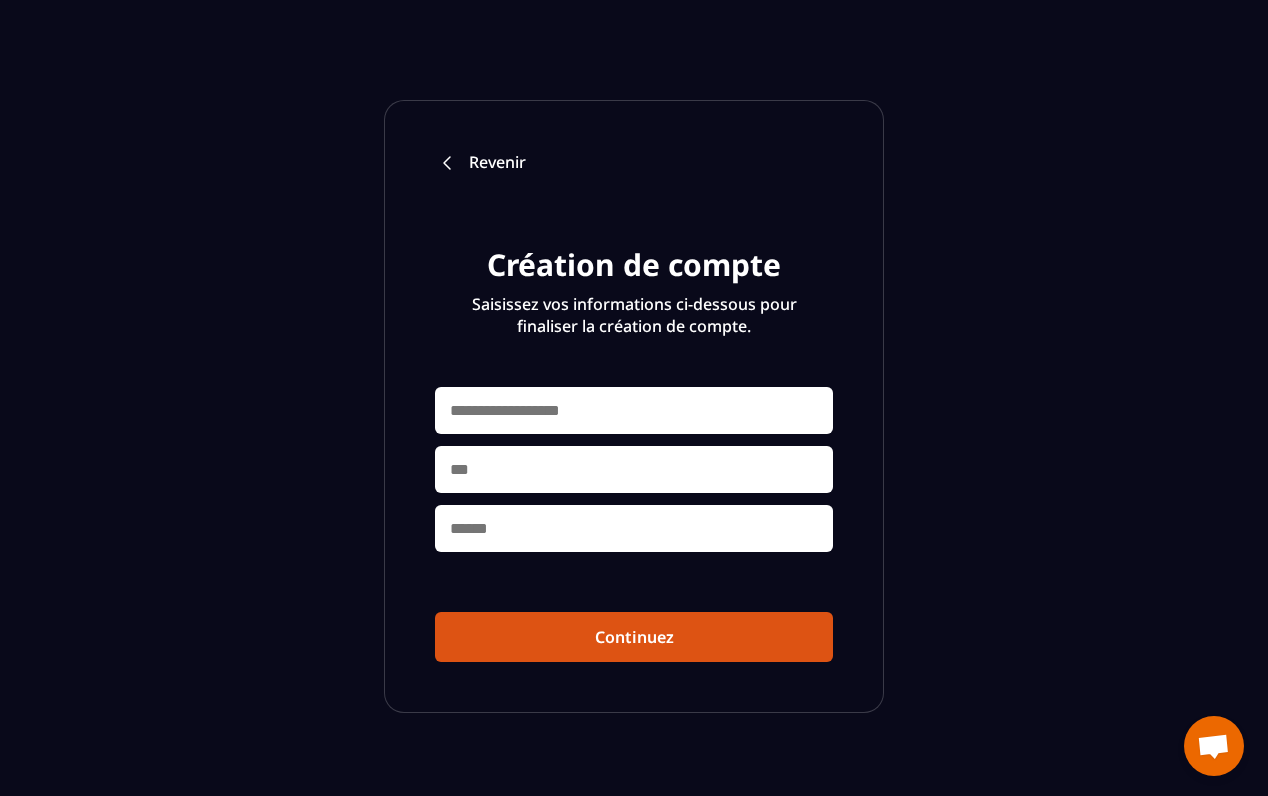 click at bounding box center [634, 410] 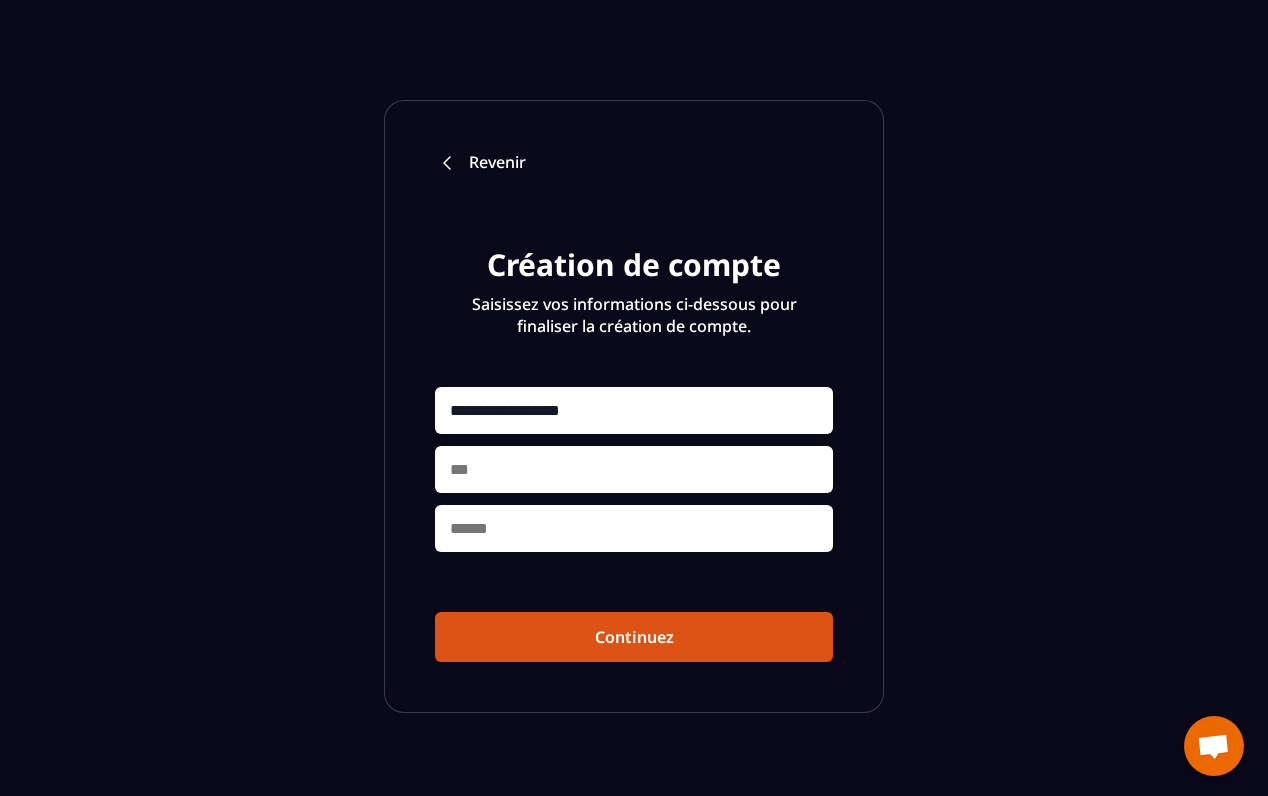 type on "**********" 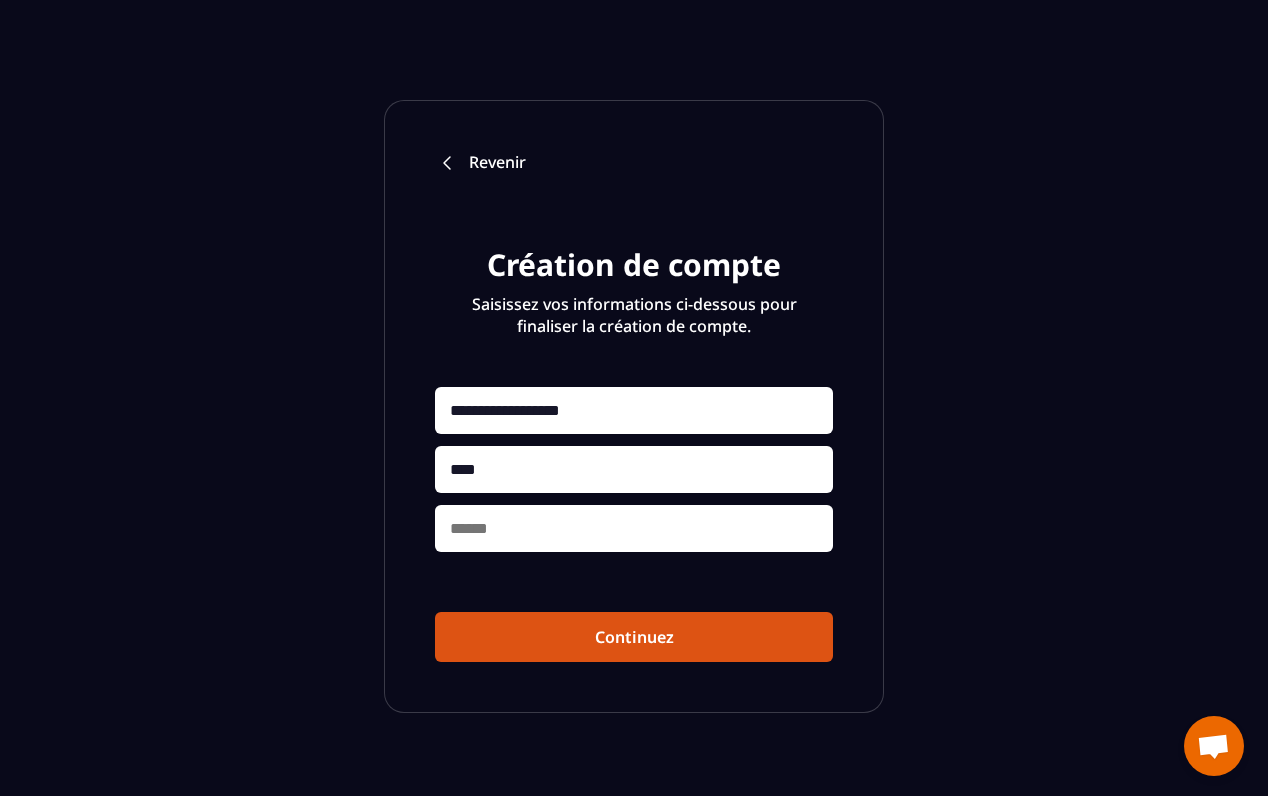 drag, startPoint x: 514, startPoint y: 475, endPoint x: 446, endPoint y: 475, distance: 68 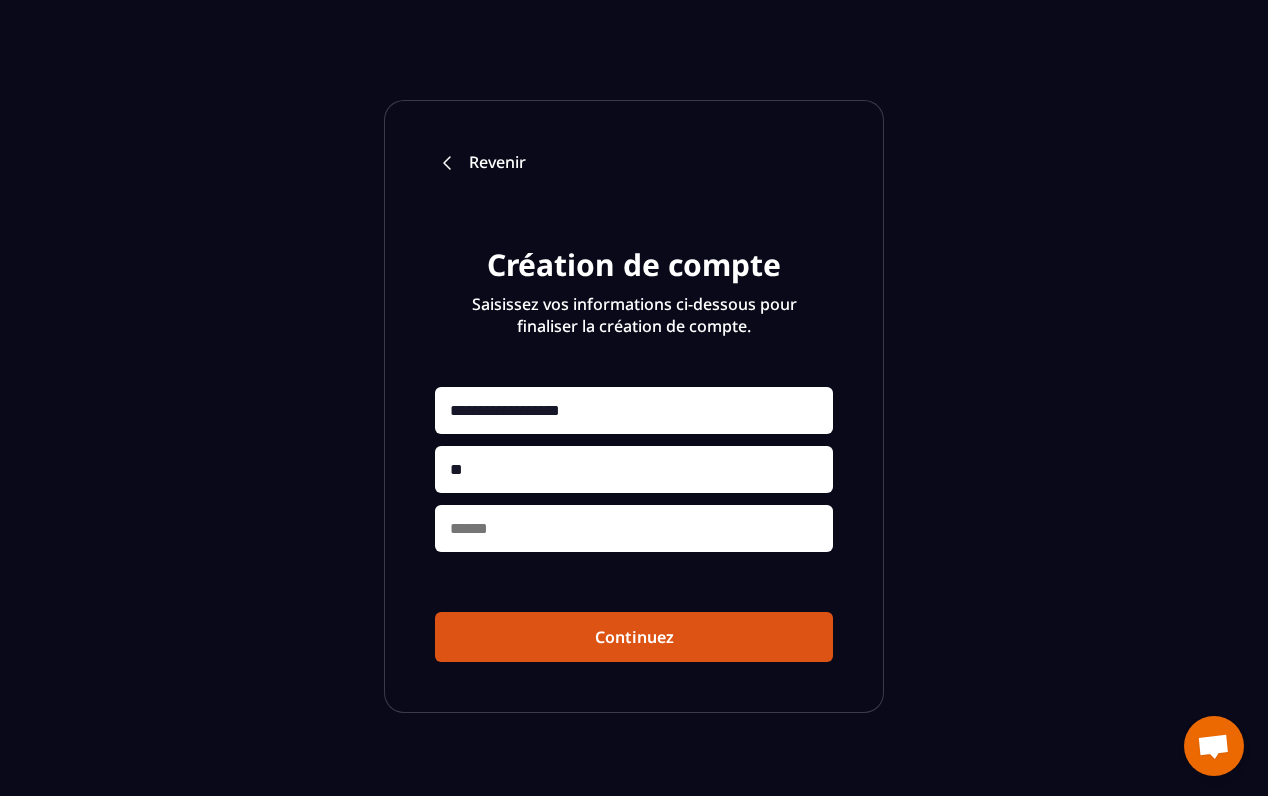 type on "**" 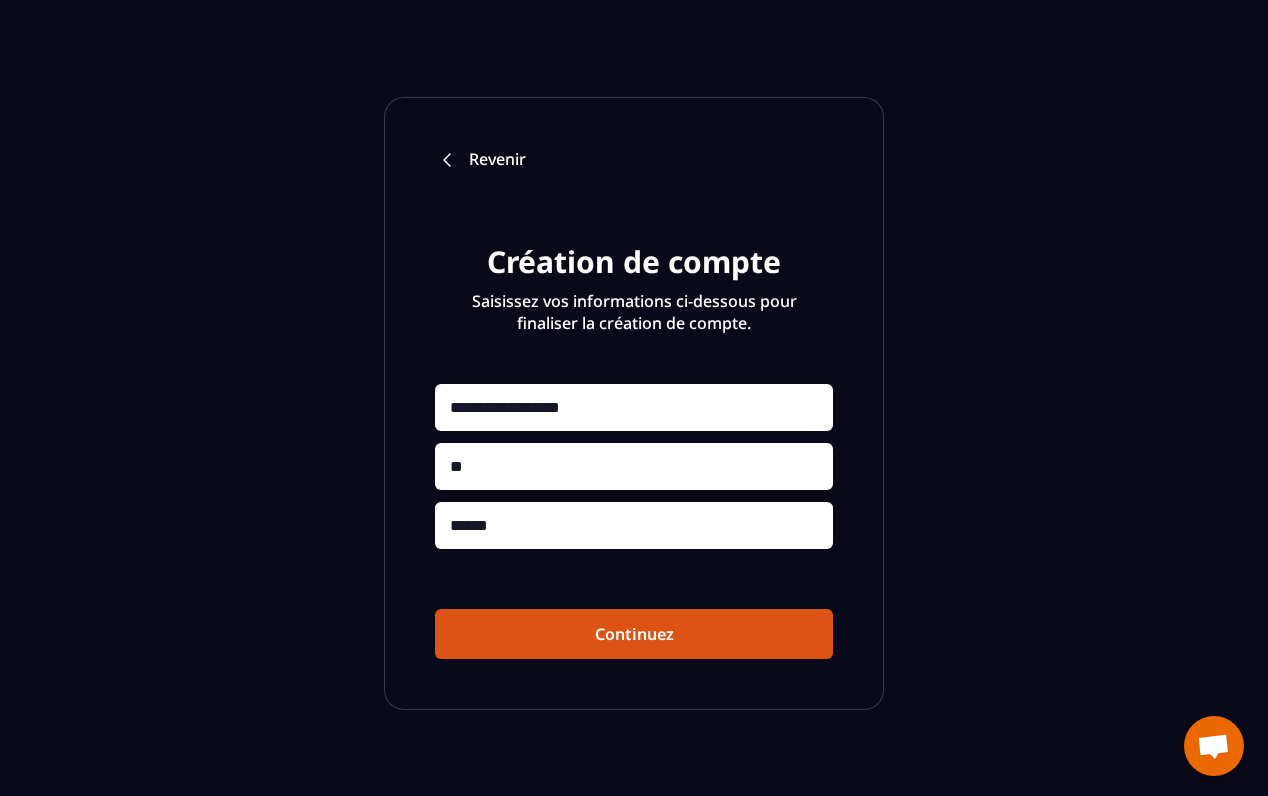 scroll, scrollTop: 4, scrollLeft: 0, axis: vertical 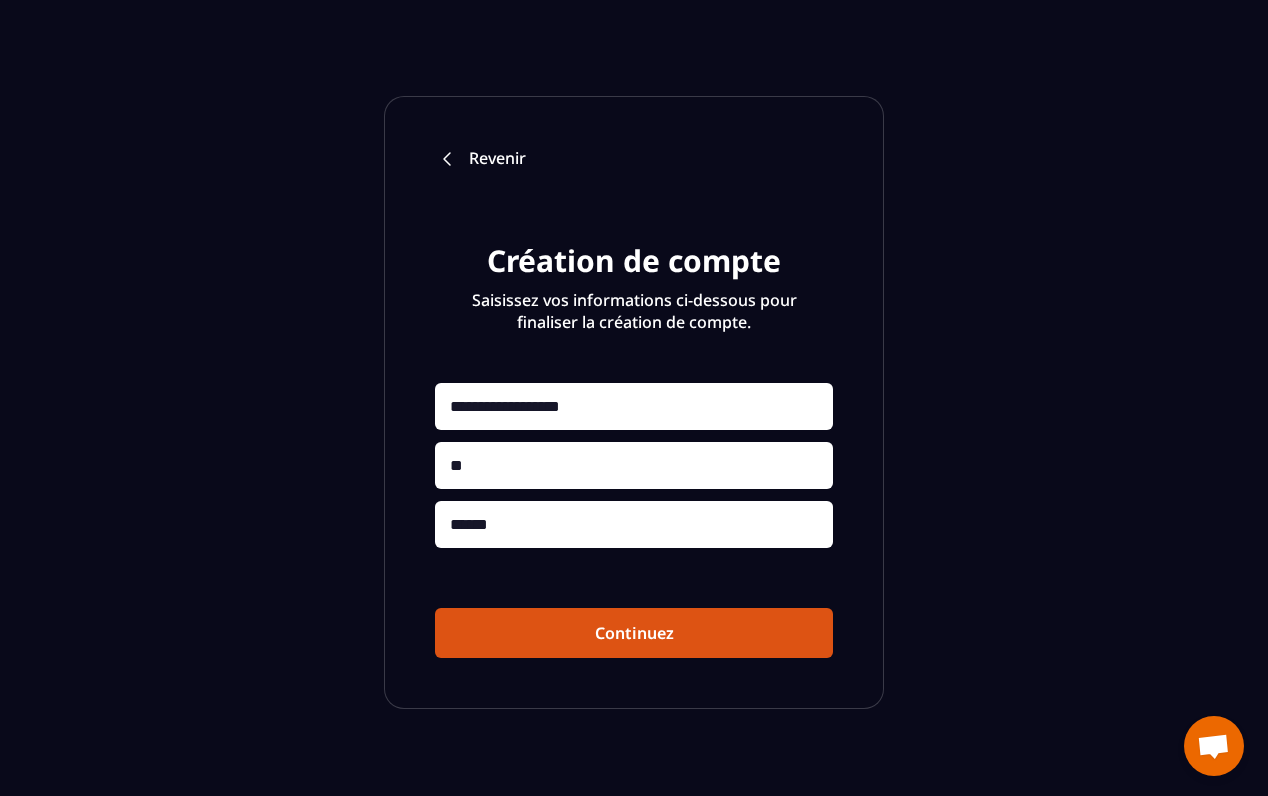 type on "******" 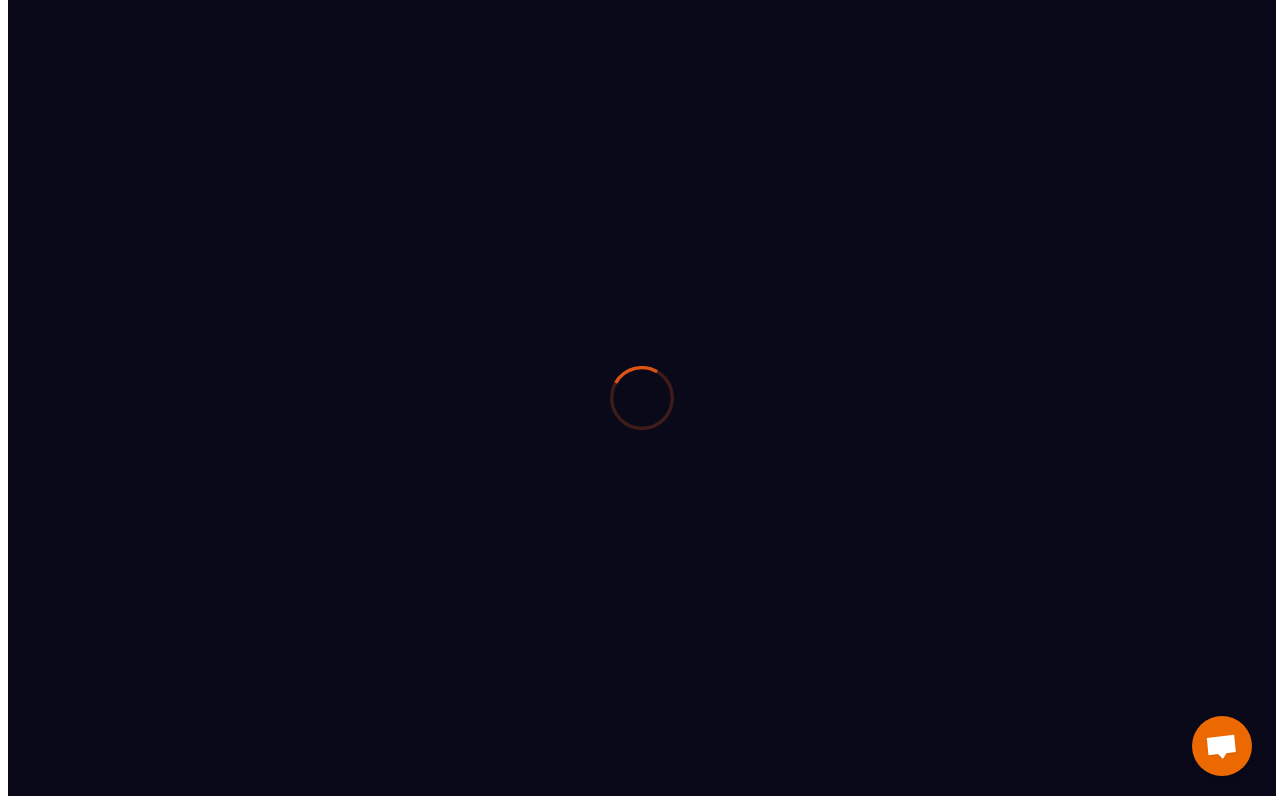 scroll, scrollTop: 0, scrollLeft: 0, axis: both 